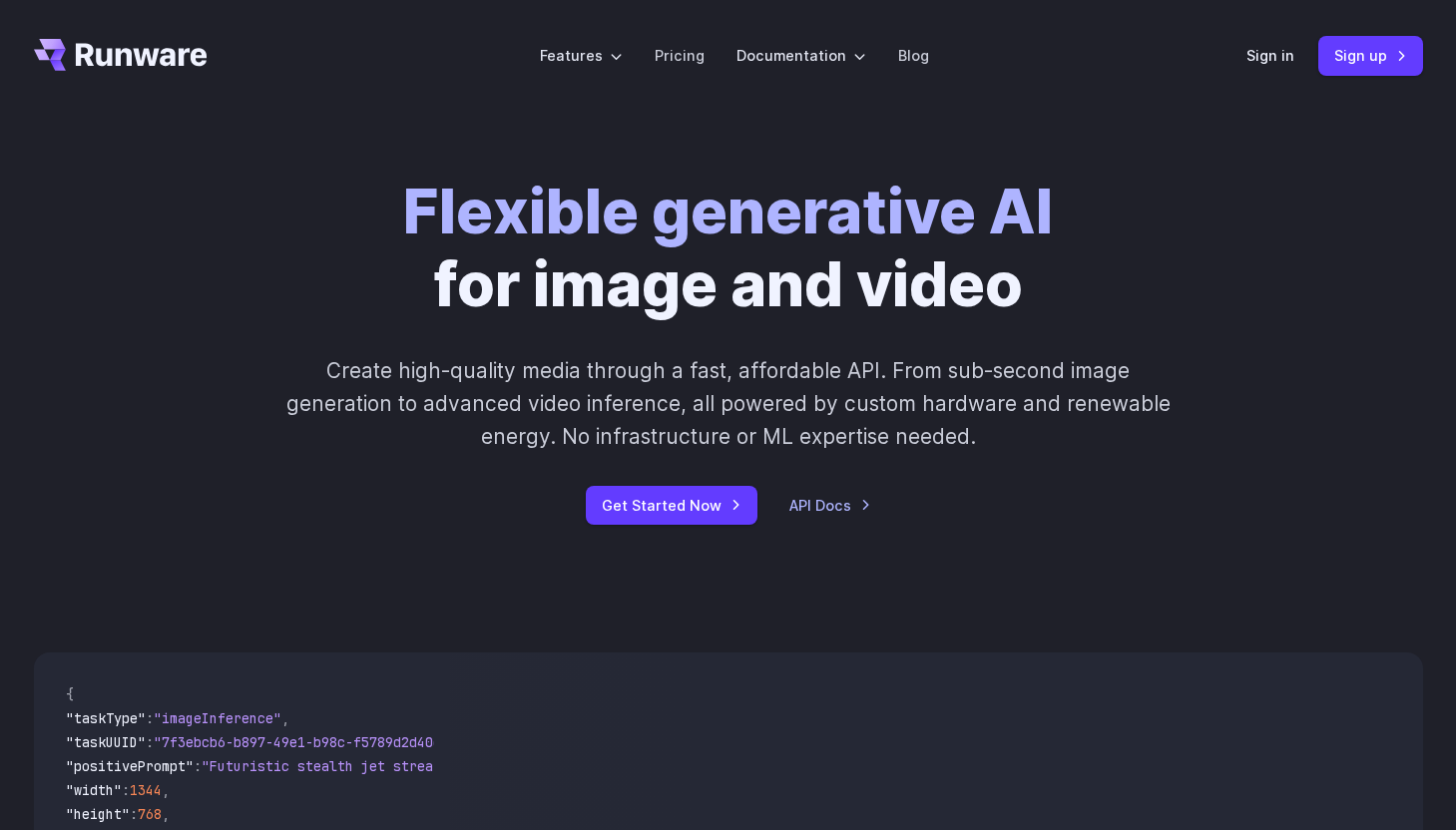 scroll, scrollTop: 0, scrollLeft: 0, axis: both 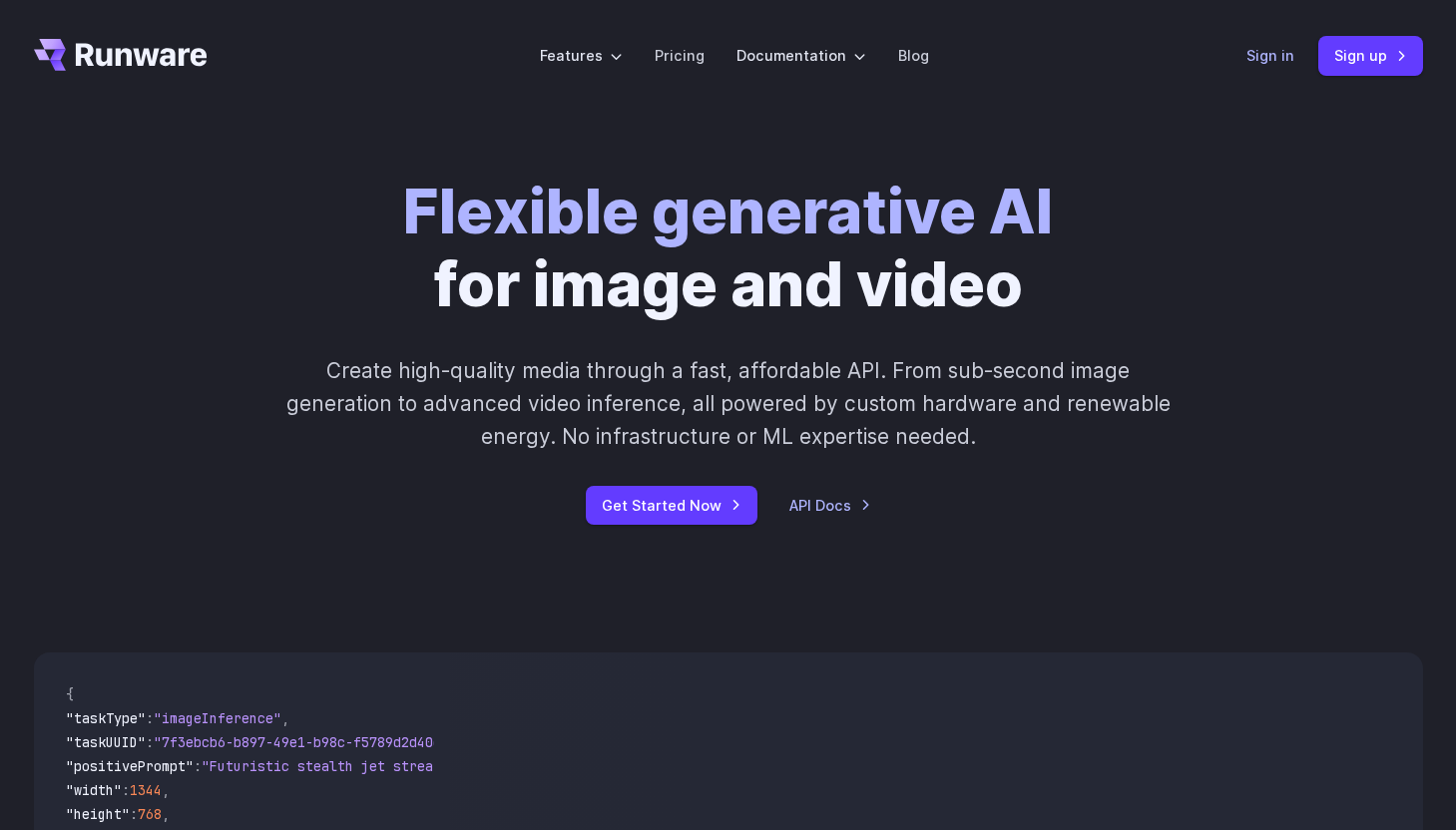 click on "Sign in" at bounding box center (1270, 55) 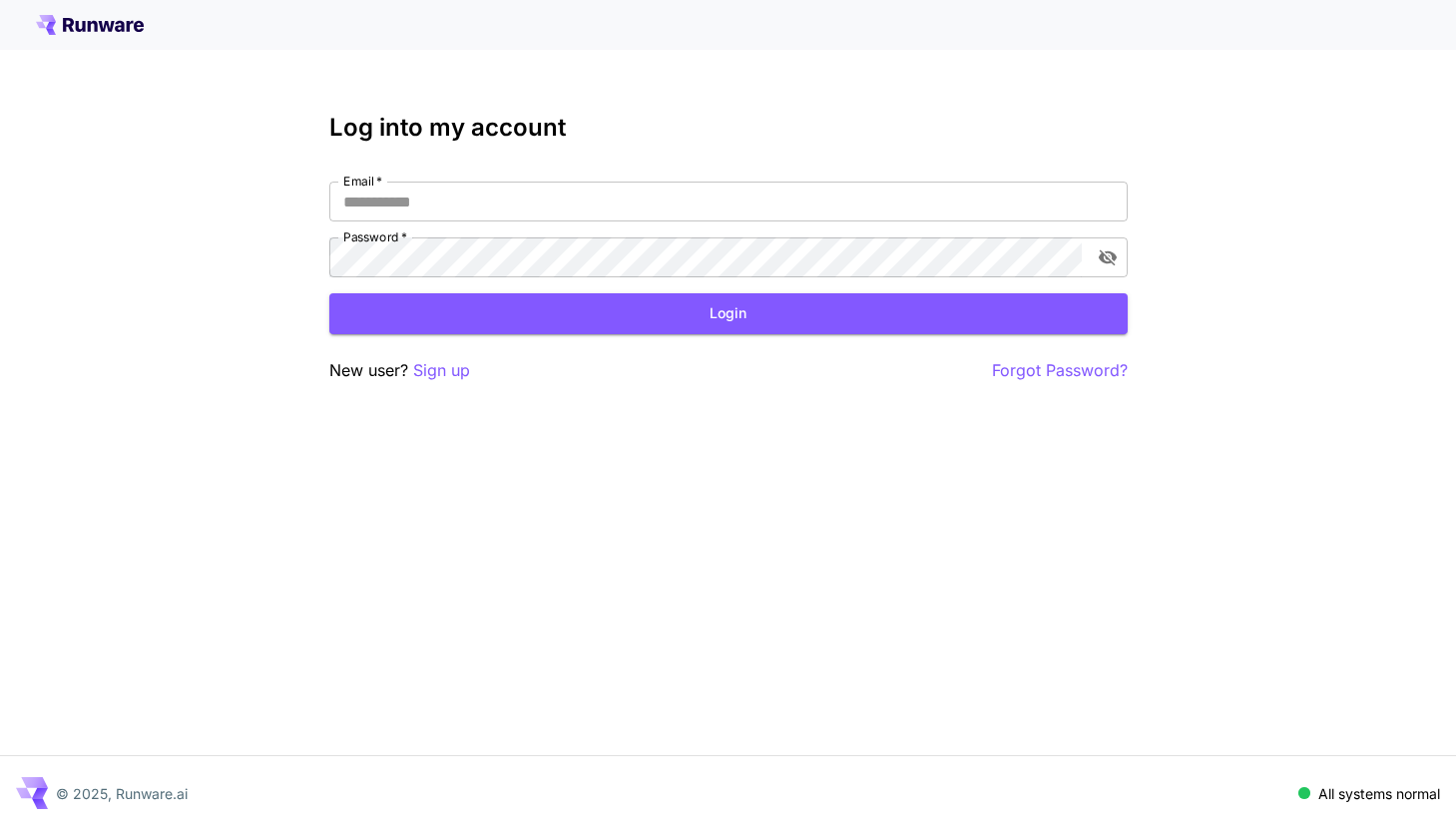 scroll, scrollTop: 0, scrollLeft: 0, axis: both 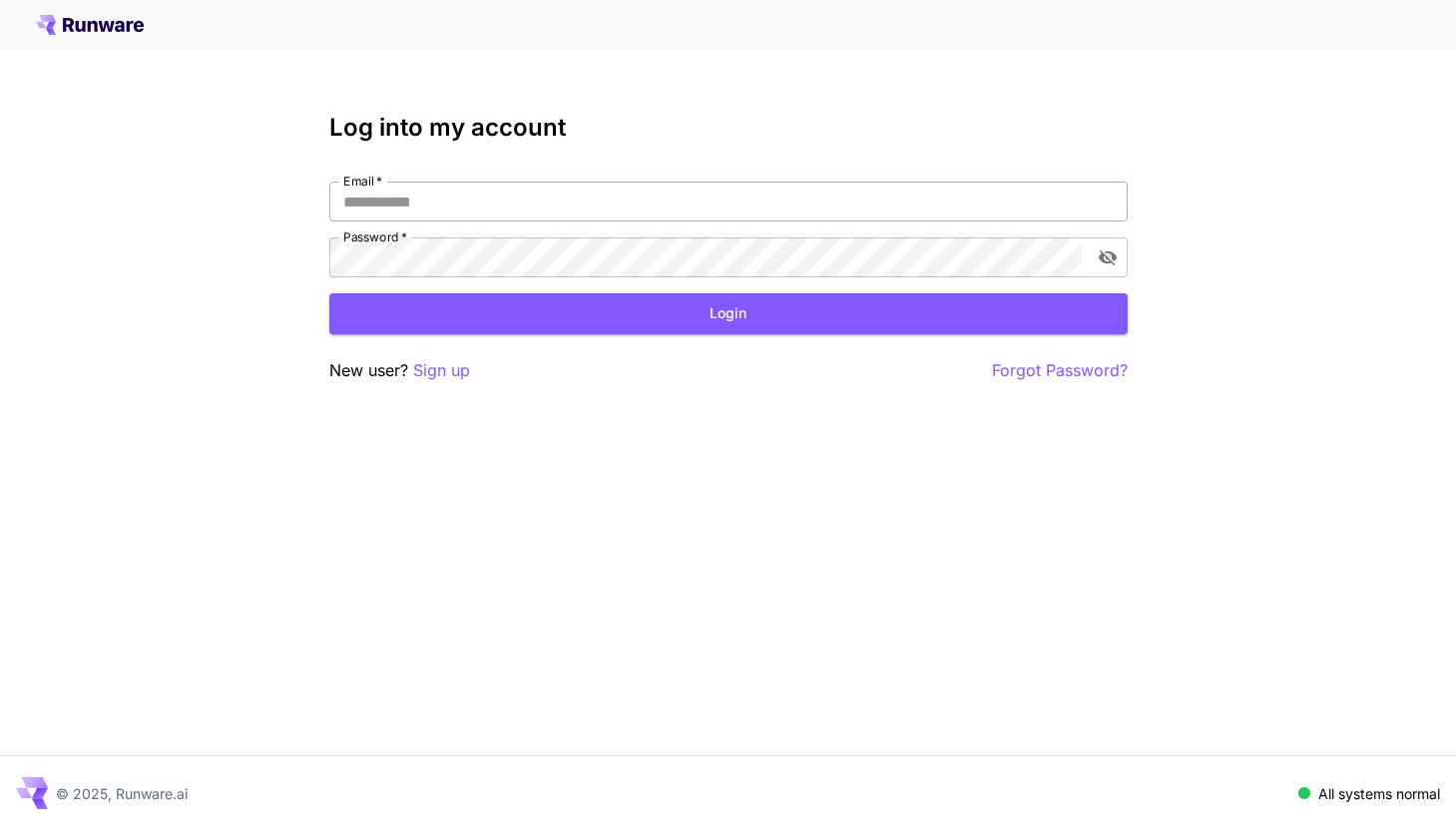 click on "Email   *" at bounding box center (728, 202) 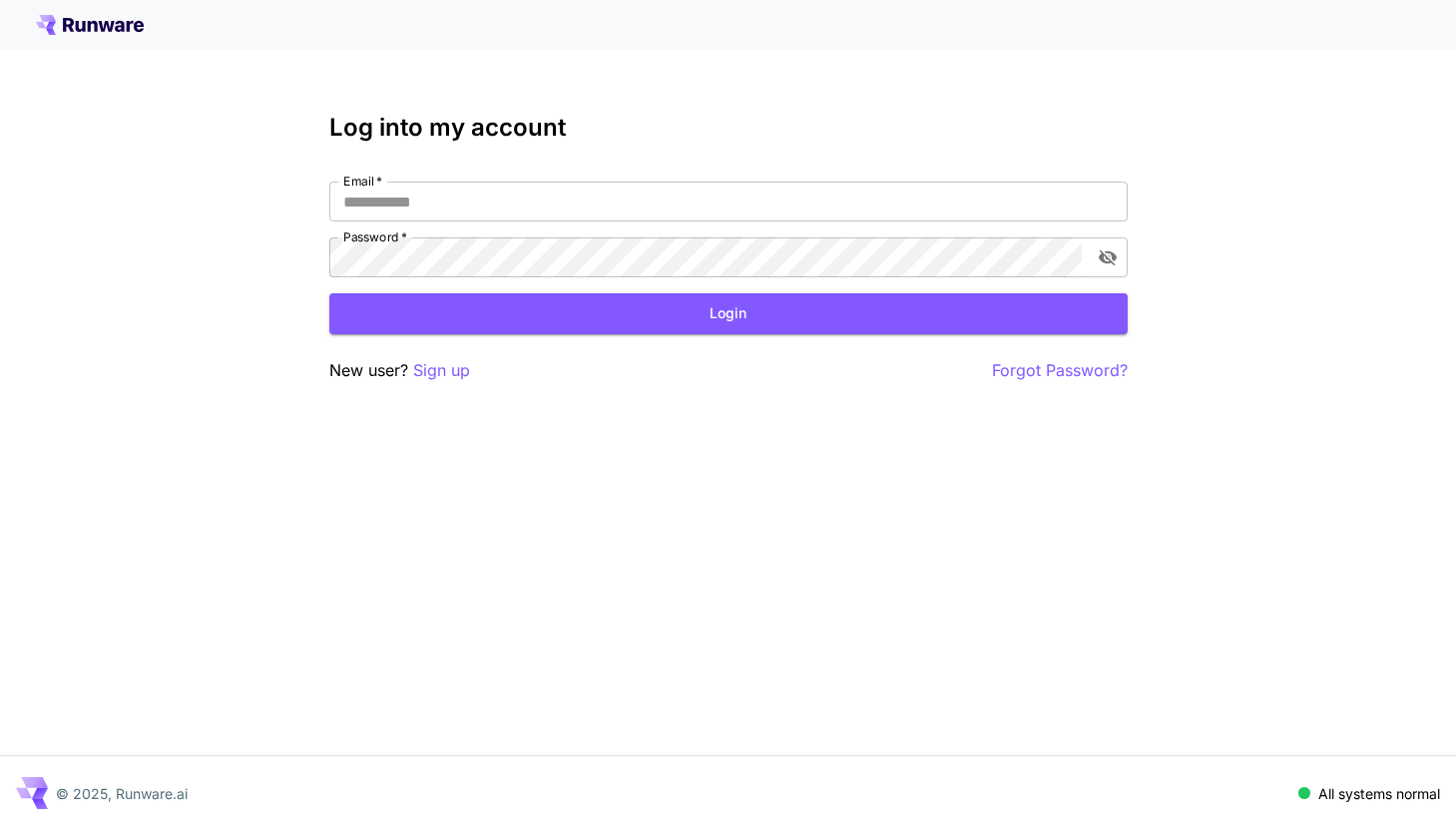 type on "**********" 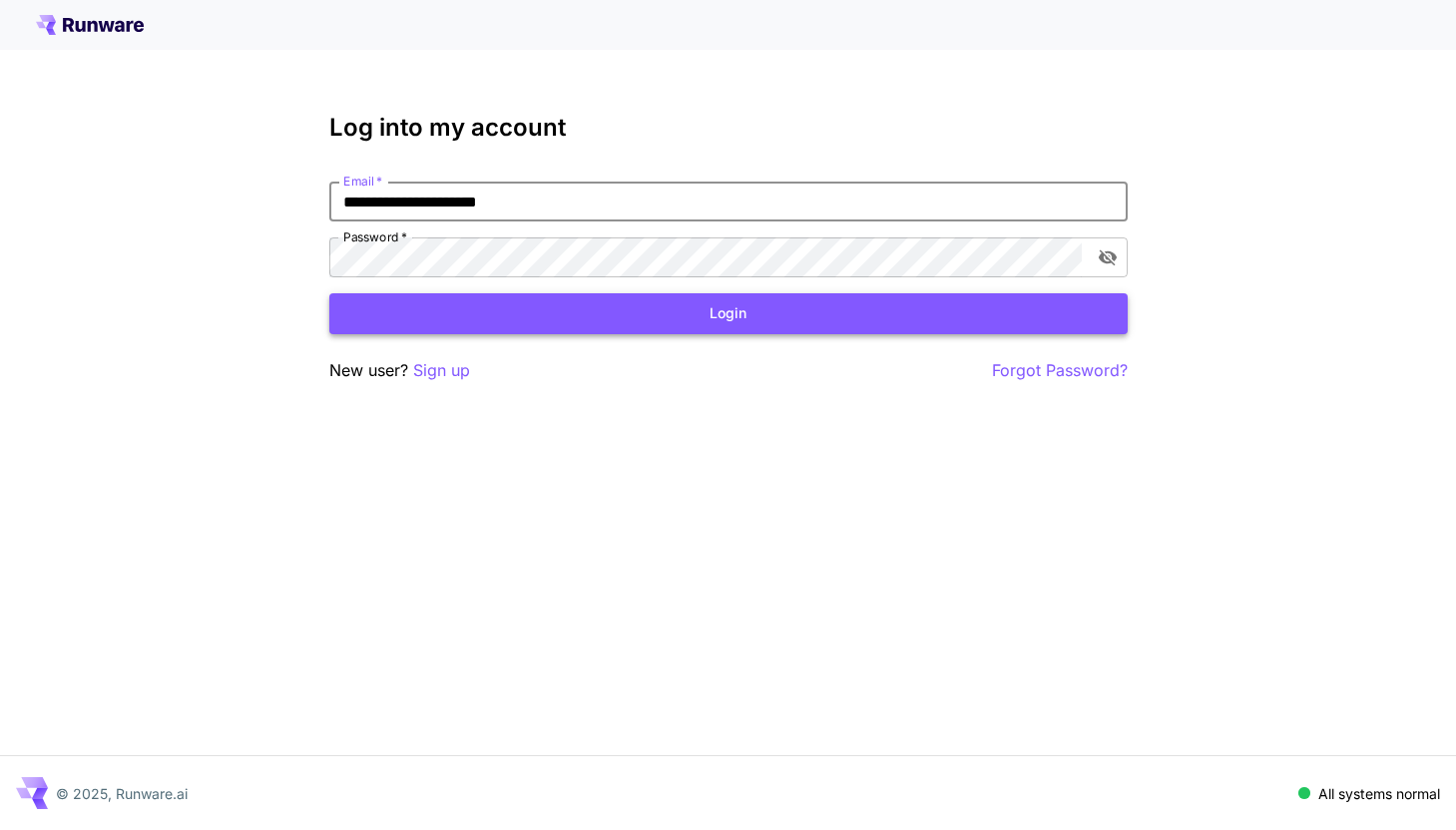 click on "Login" at bounding box center (728, 313) 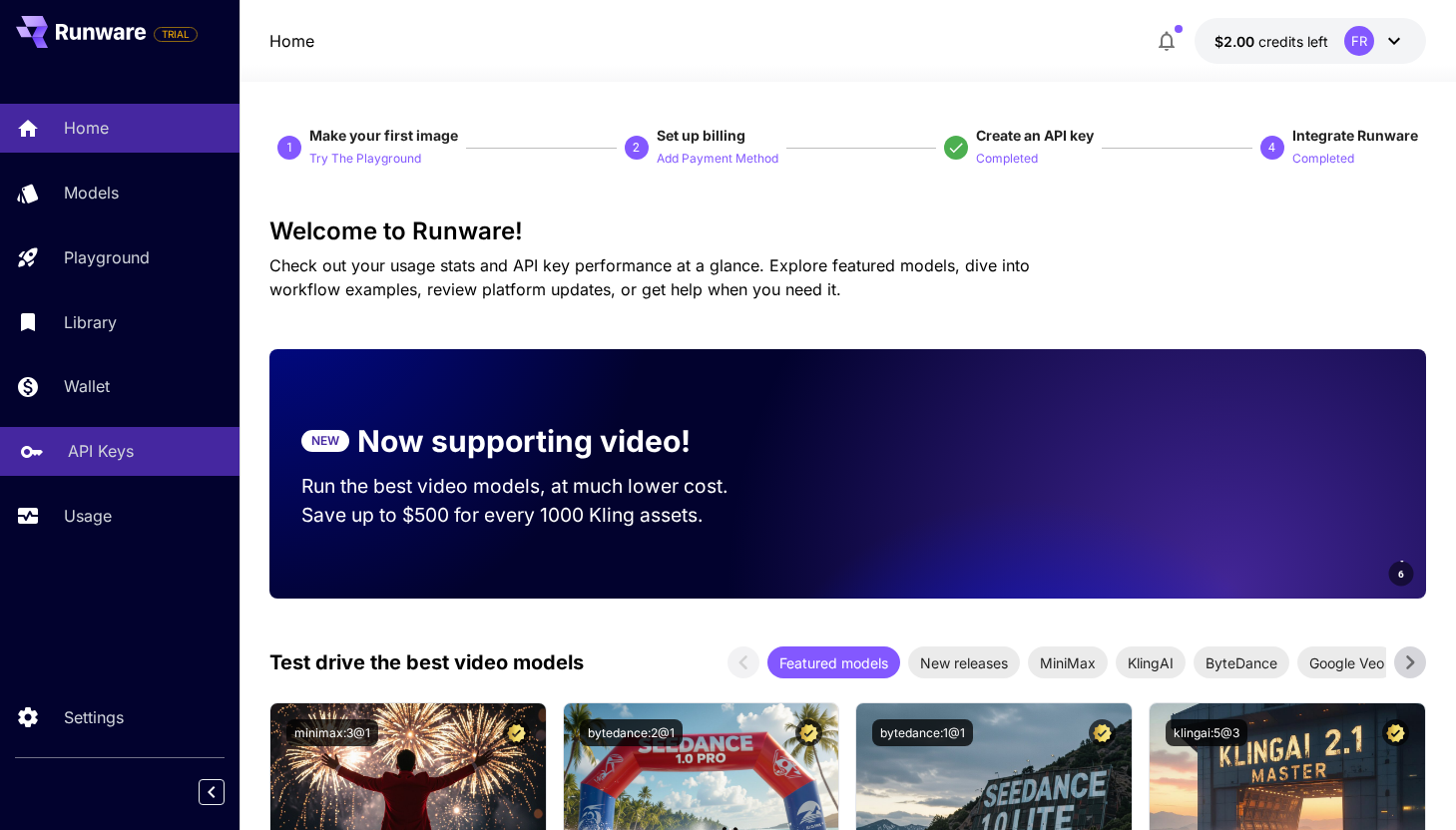 click on "API Keys" at bounding box center [101, 451] 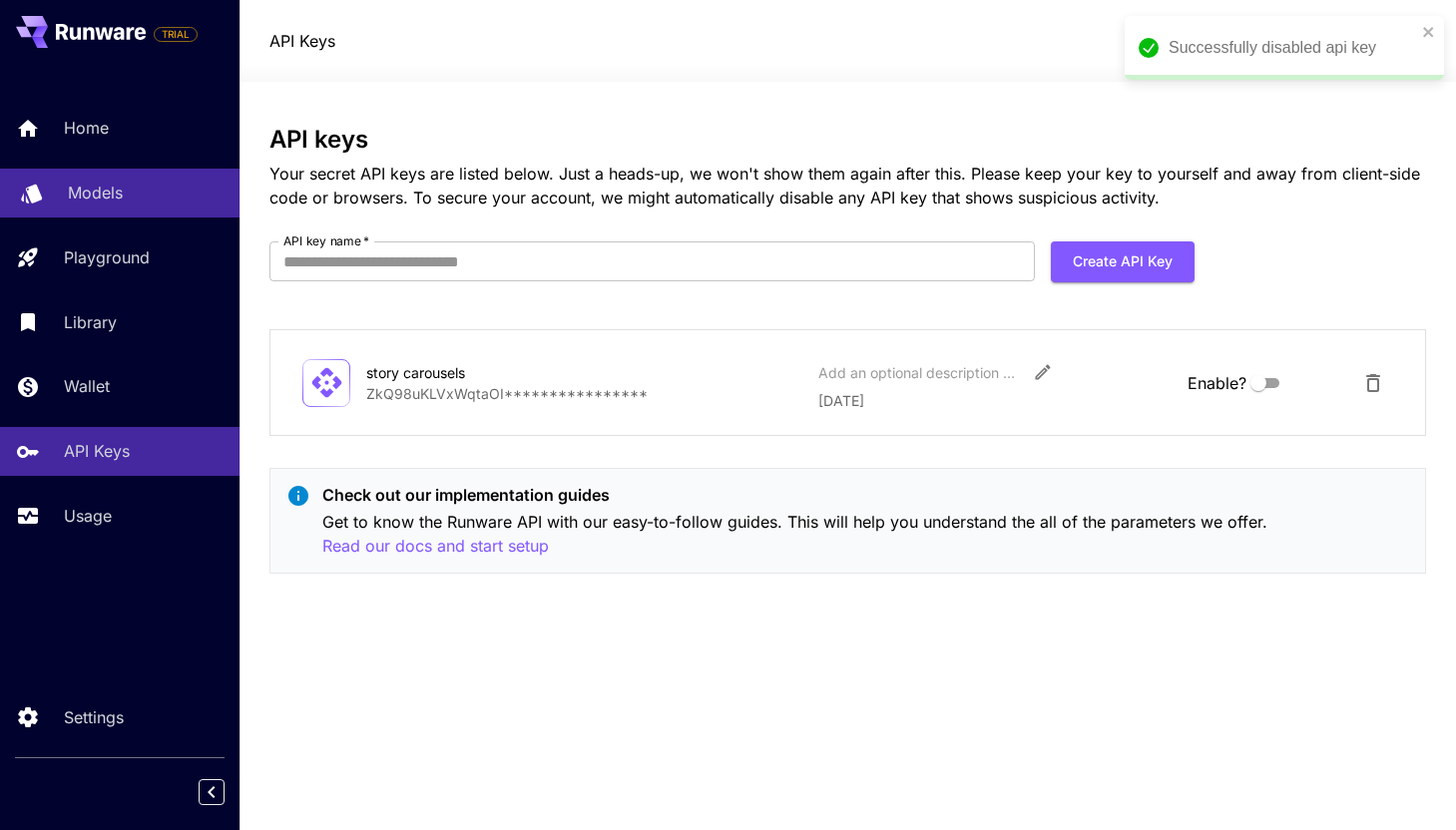 click on "Models" at bounding box center [120, 193] 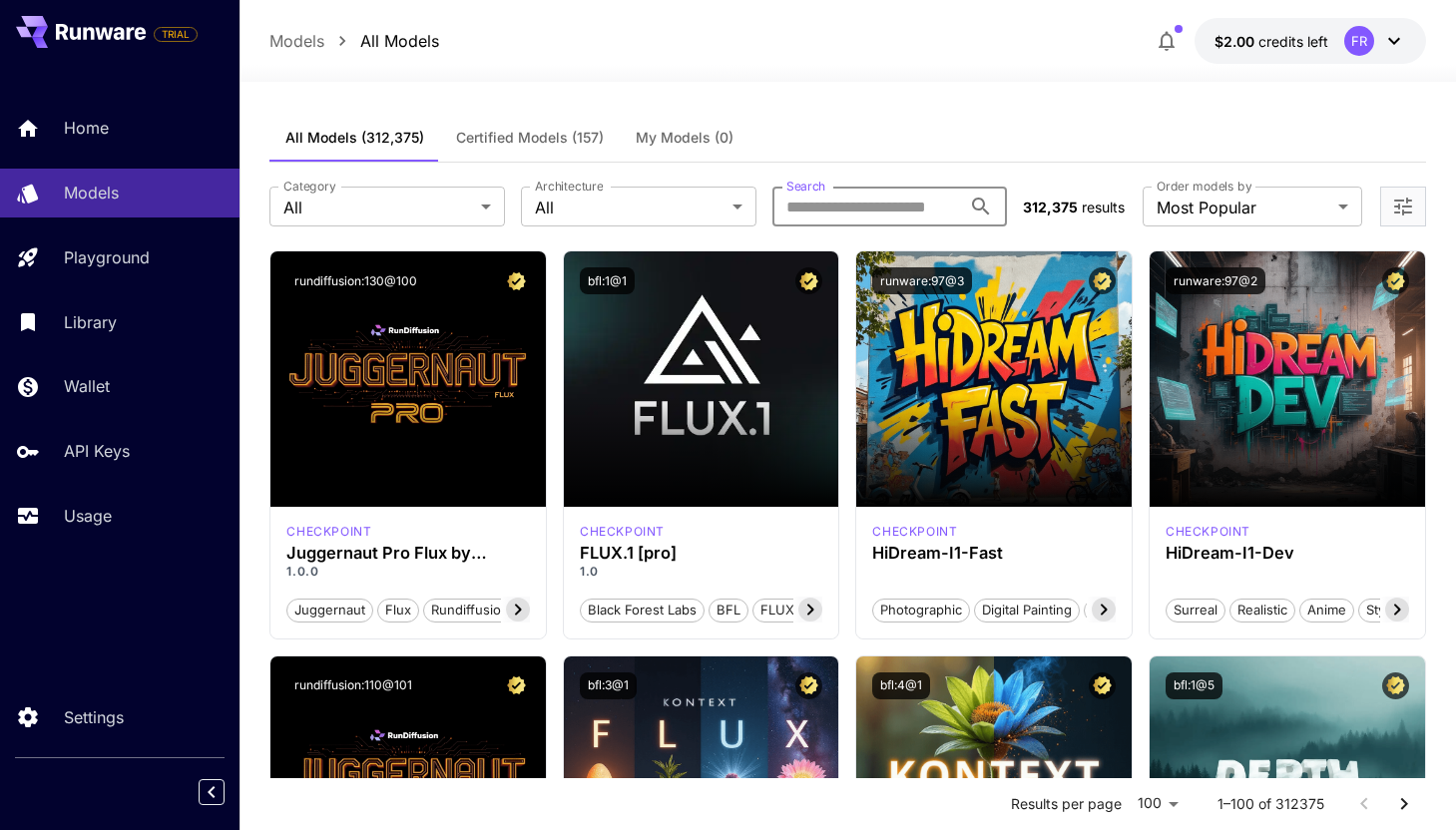 click on "Search" at bounding box center [867, 207] 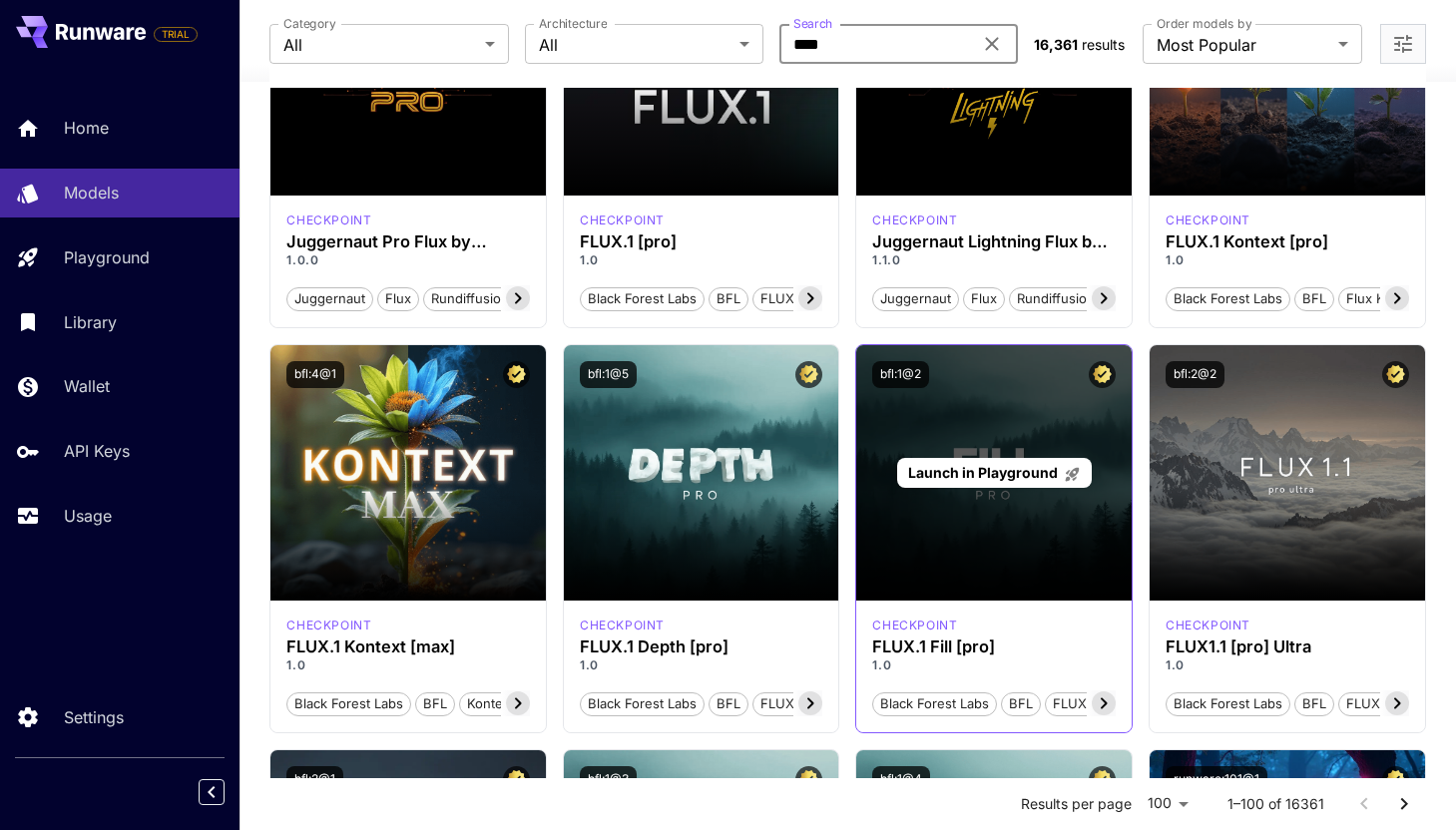 scroll, scrollTop: 313, scrollLeft: 0, axis: vertical 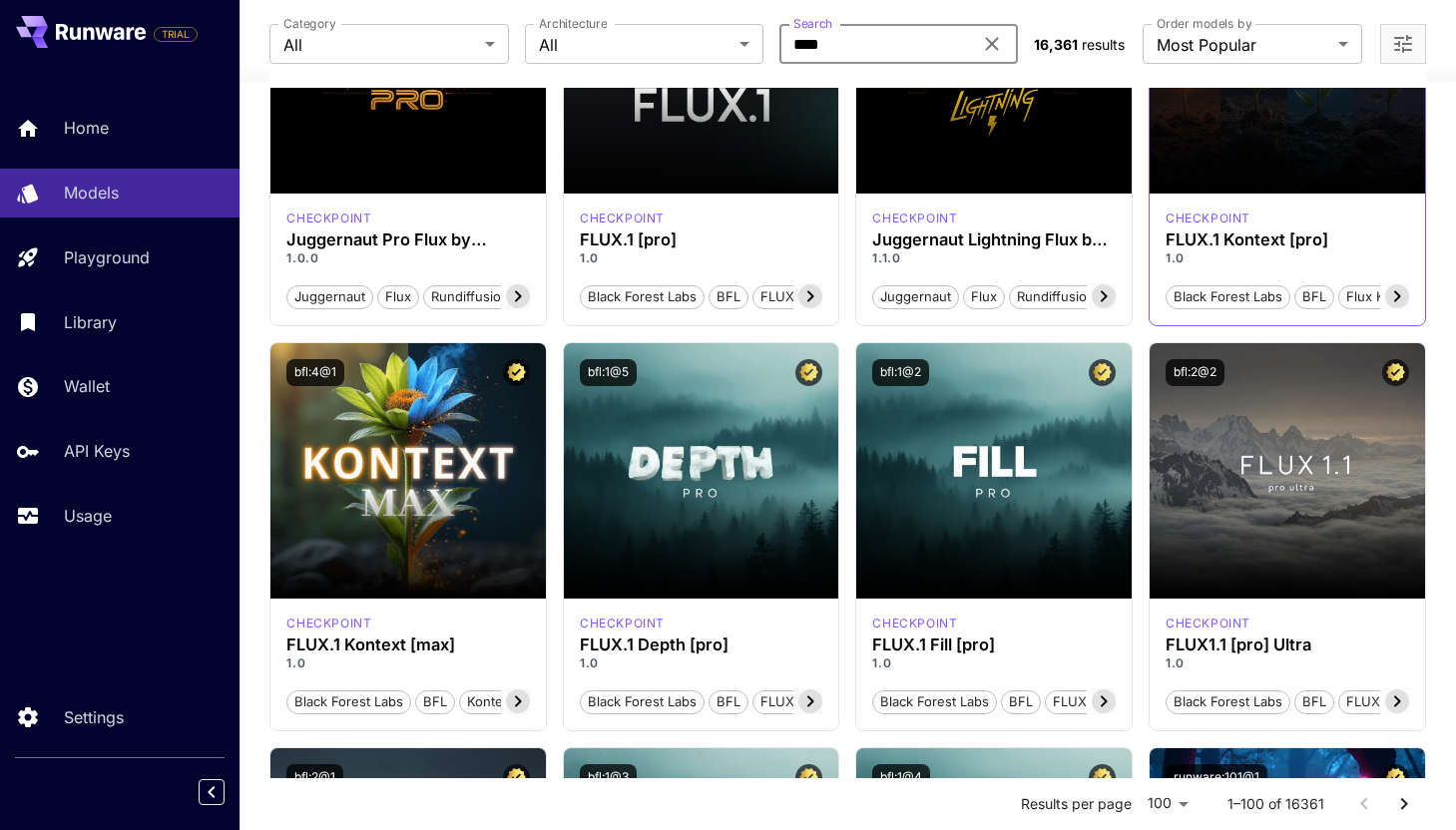 type on "****" 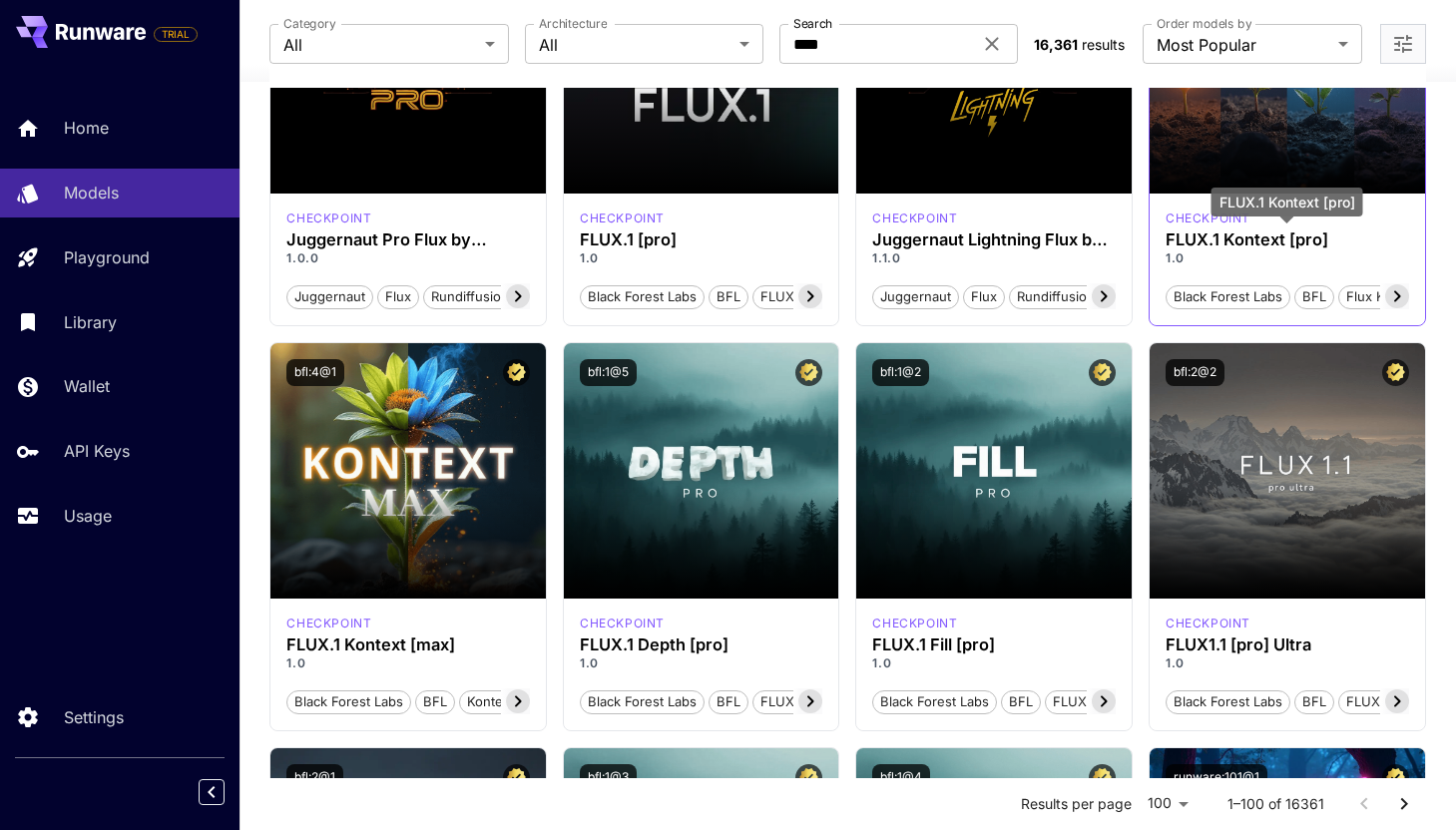 click on "FLUX.1 Kontext [pro]" at bounding box center [1287, 239] 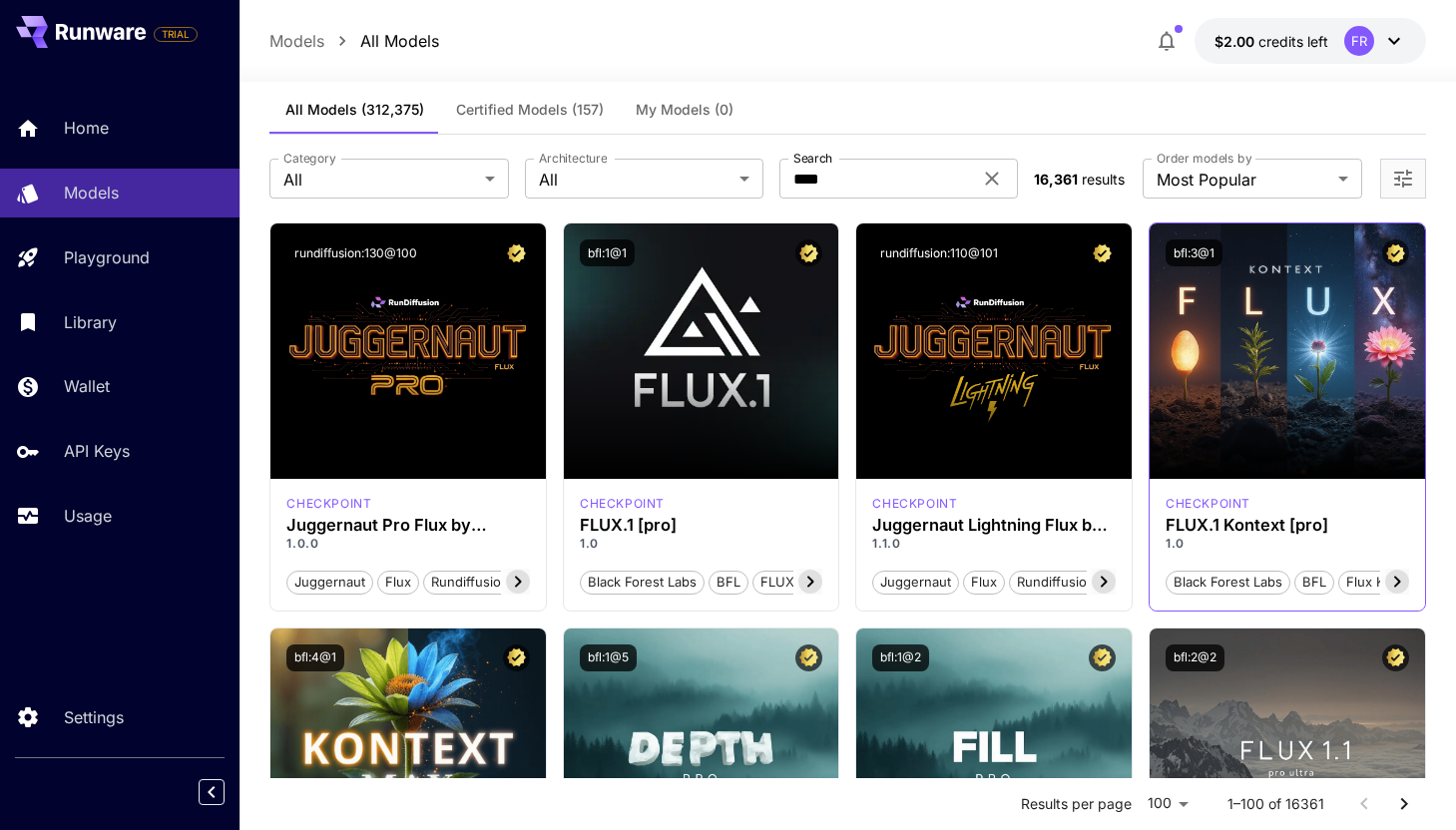 scroll, scrollTop: 34, scrollLeft: 0, axis: vertical 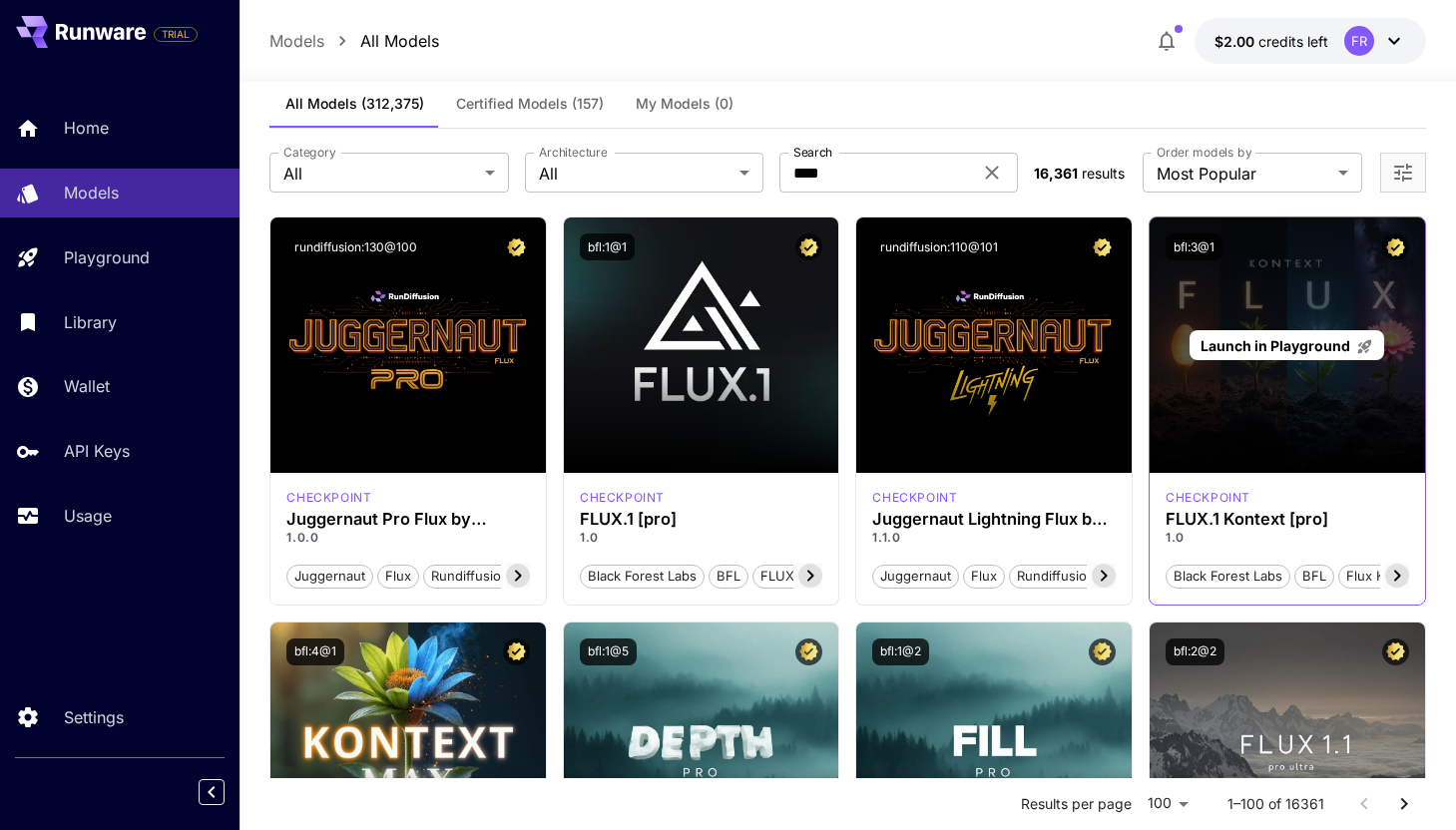 click on "Launch in Playground" at bounding box center (1287, 345) 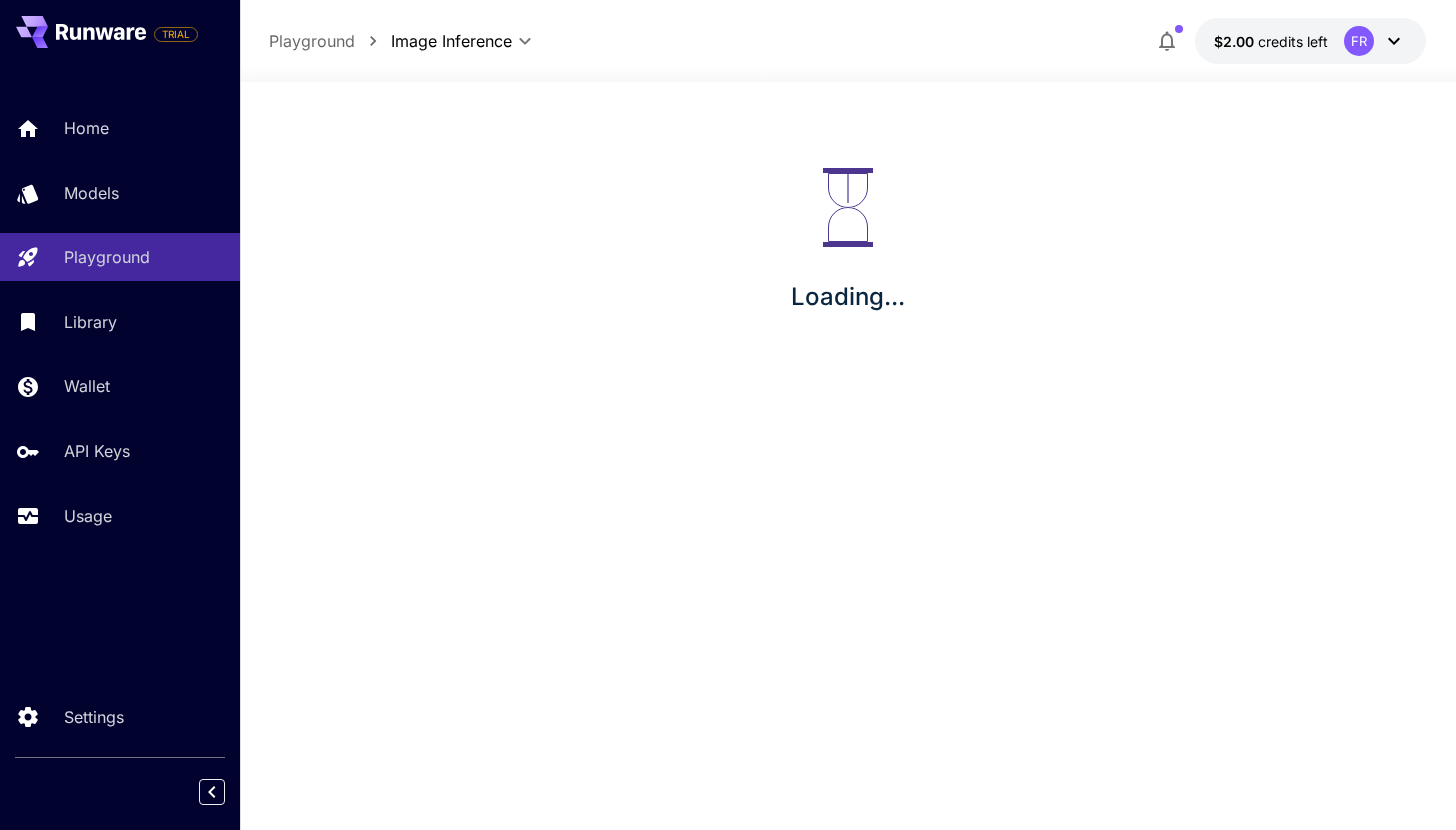 scroll, scrollTop: 0, scrollLeft: 0, axis: both 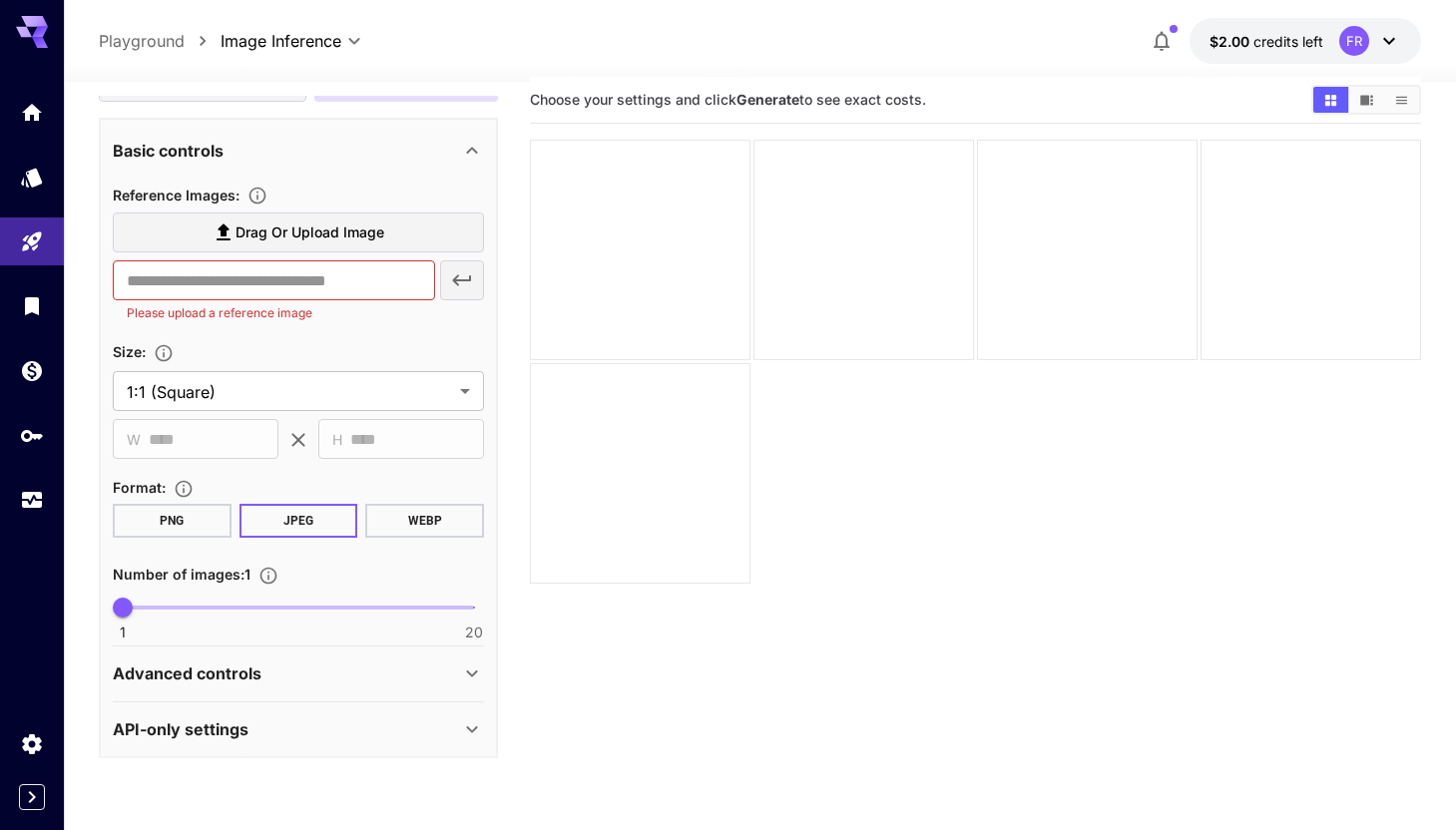 click on "API-only settings" at bounding box center [286, 729] 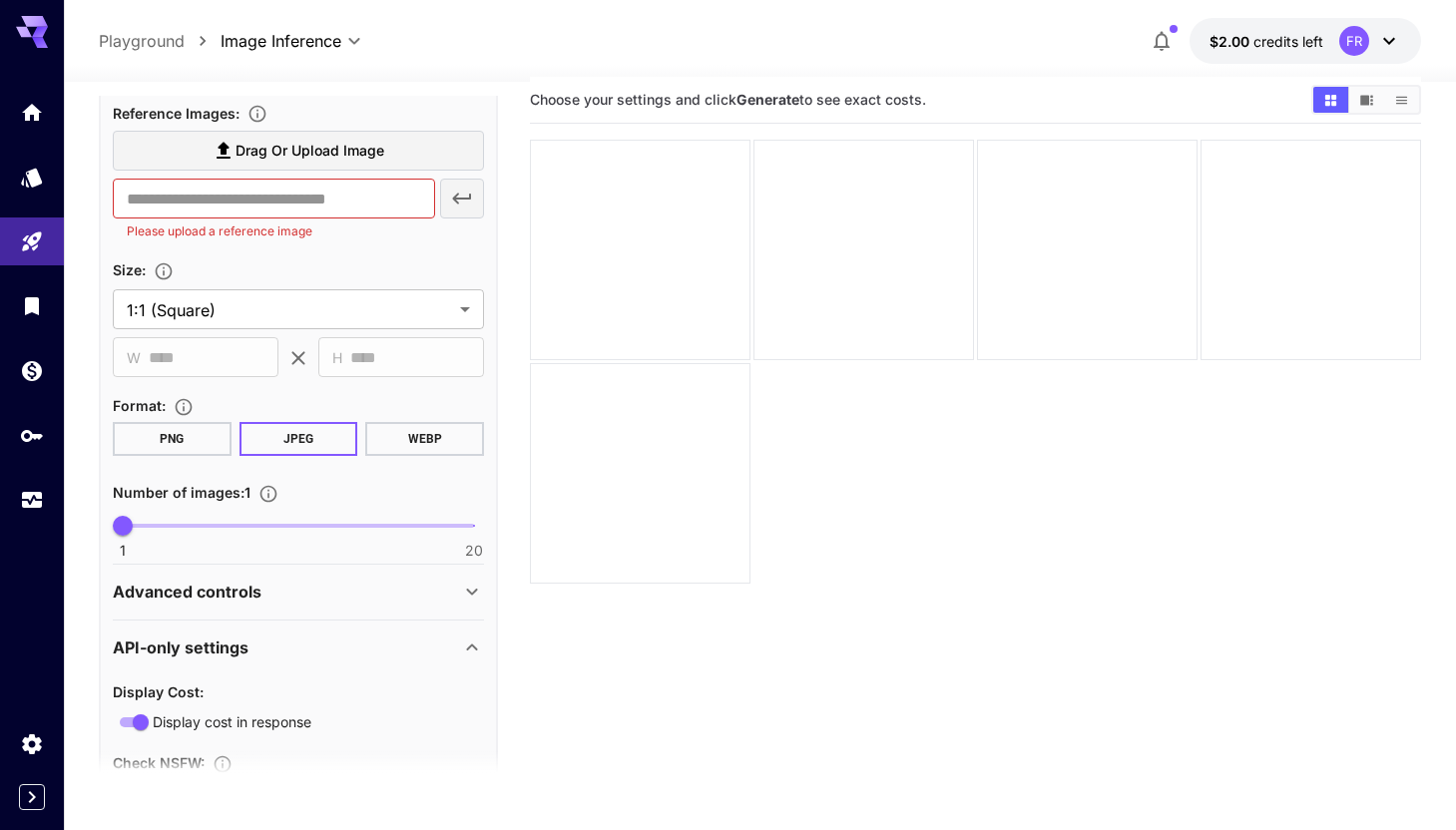 scroll, scrollTop: 0, scrollLeft: 0, axis: both 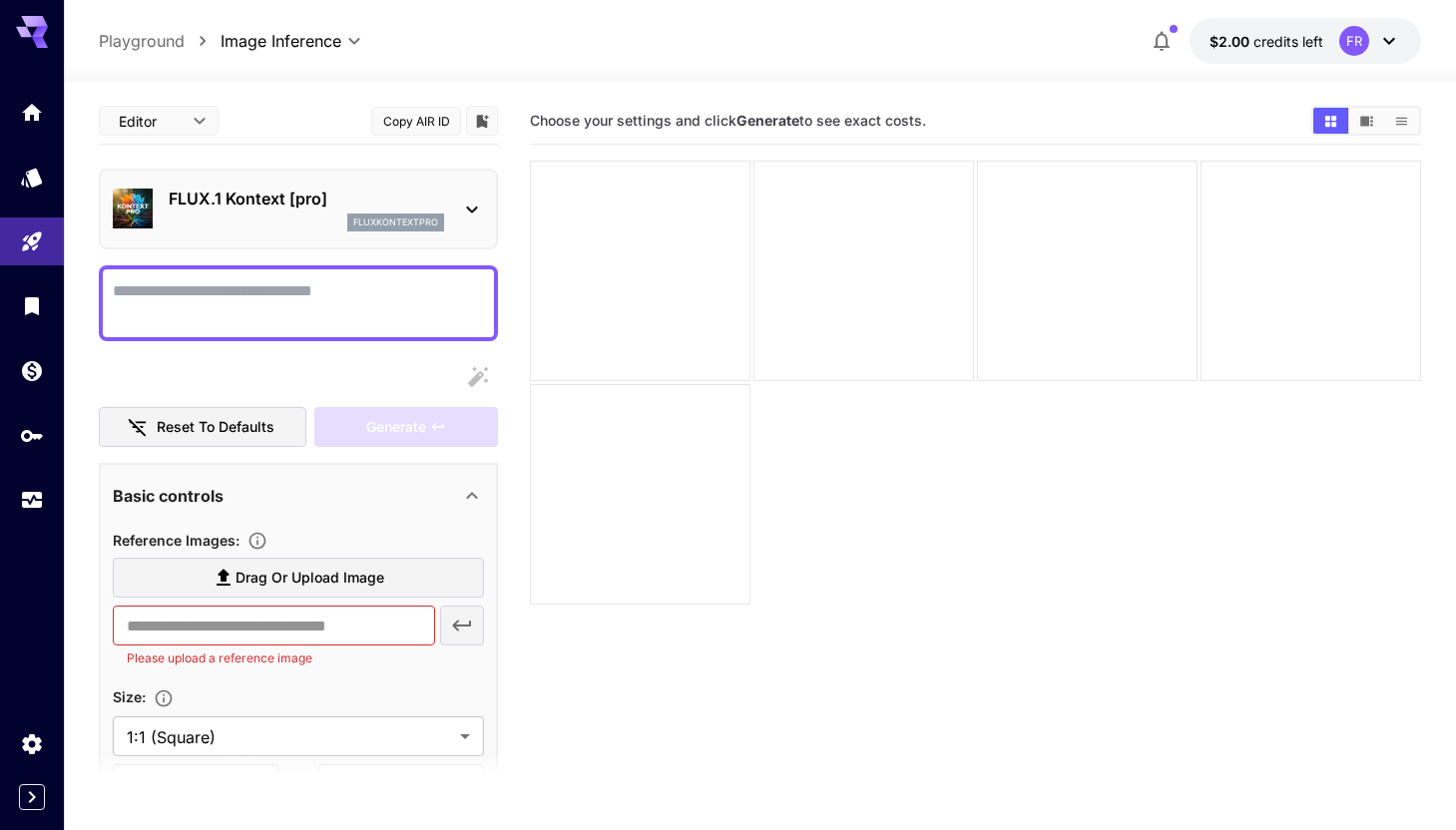 click on "Playground" at bounding box center [142, 41] 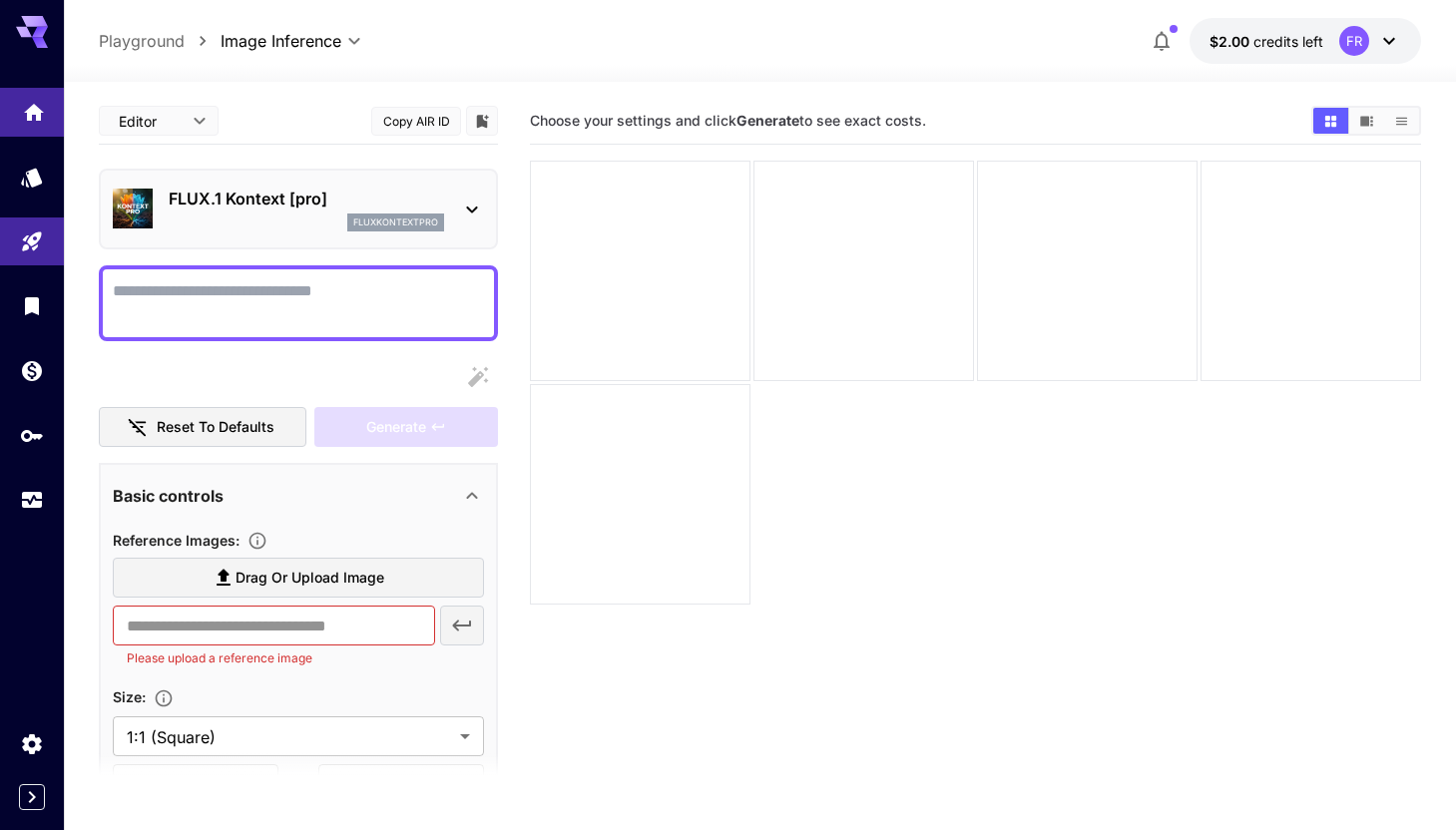 click at bounding box center [32, 112] 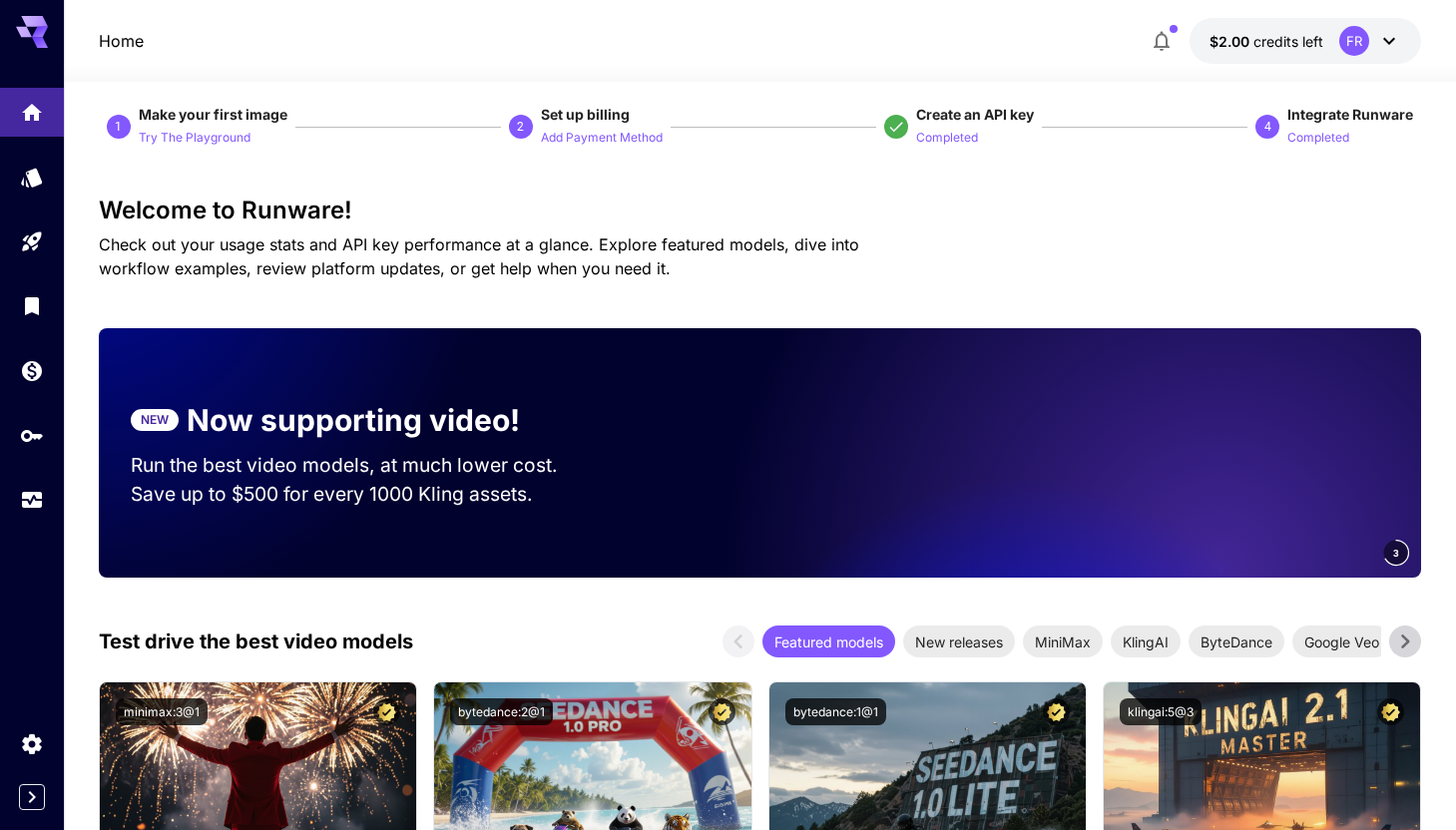 scroll, scrollTop: 23, scrollLeft: 0, axis: vertical 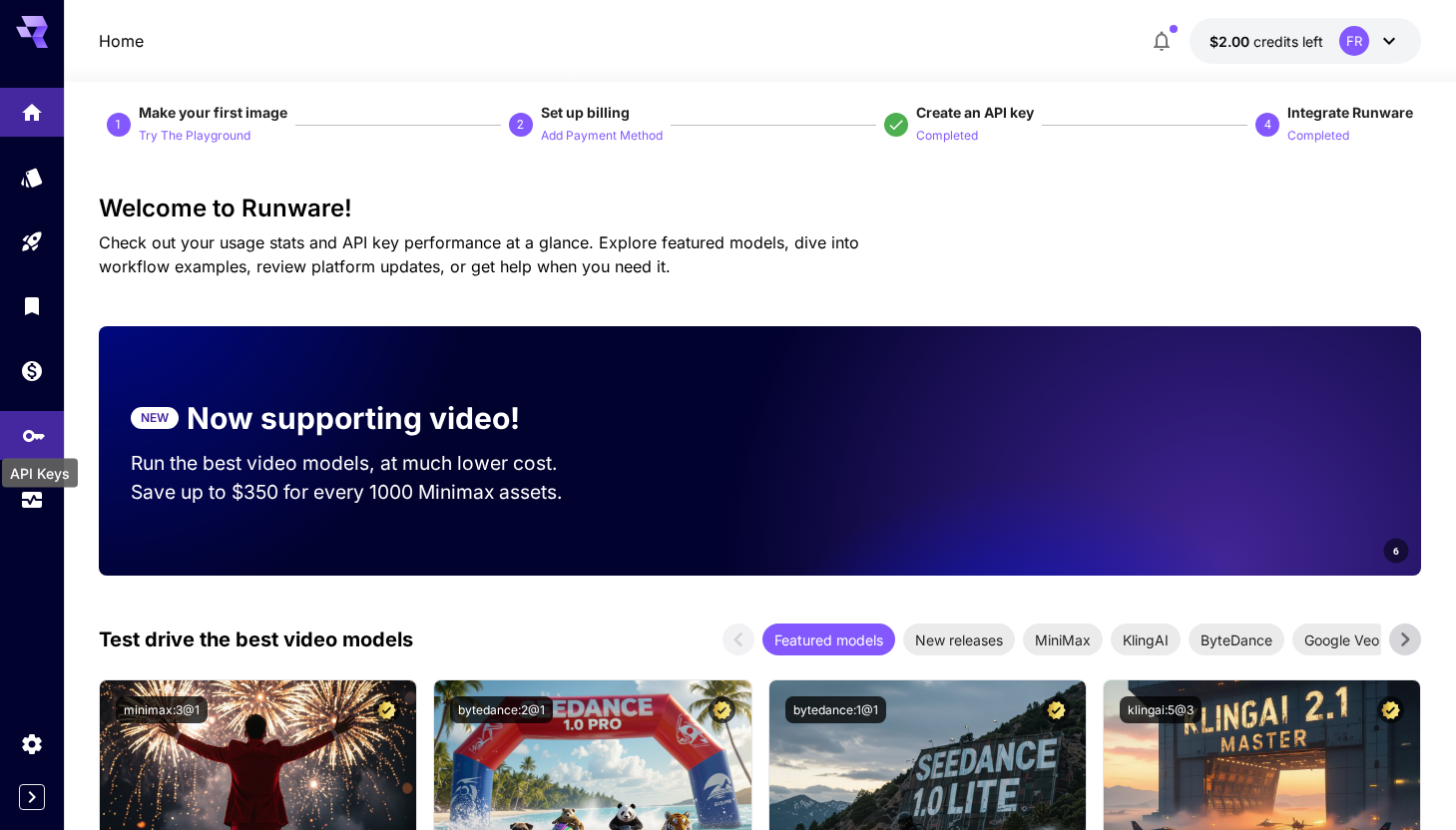 click 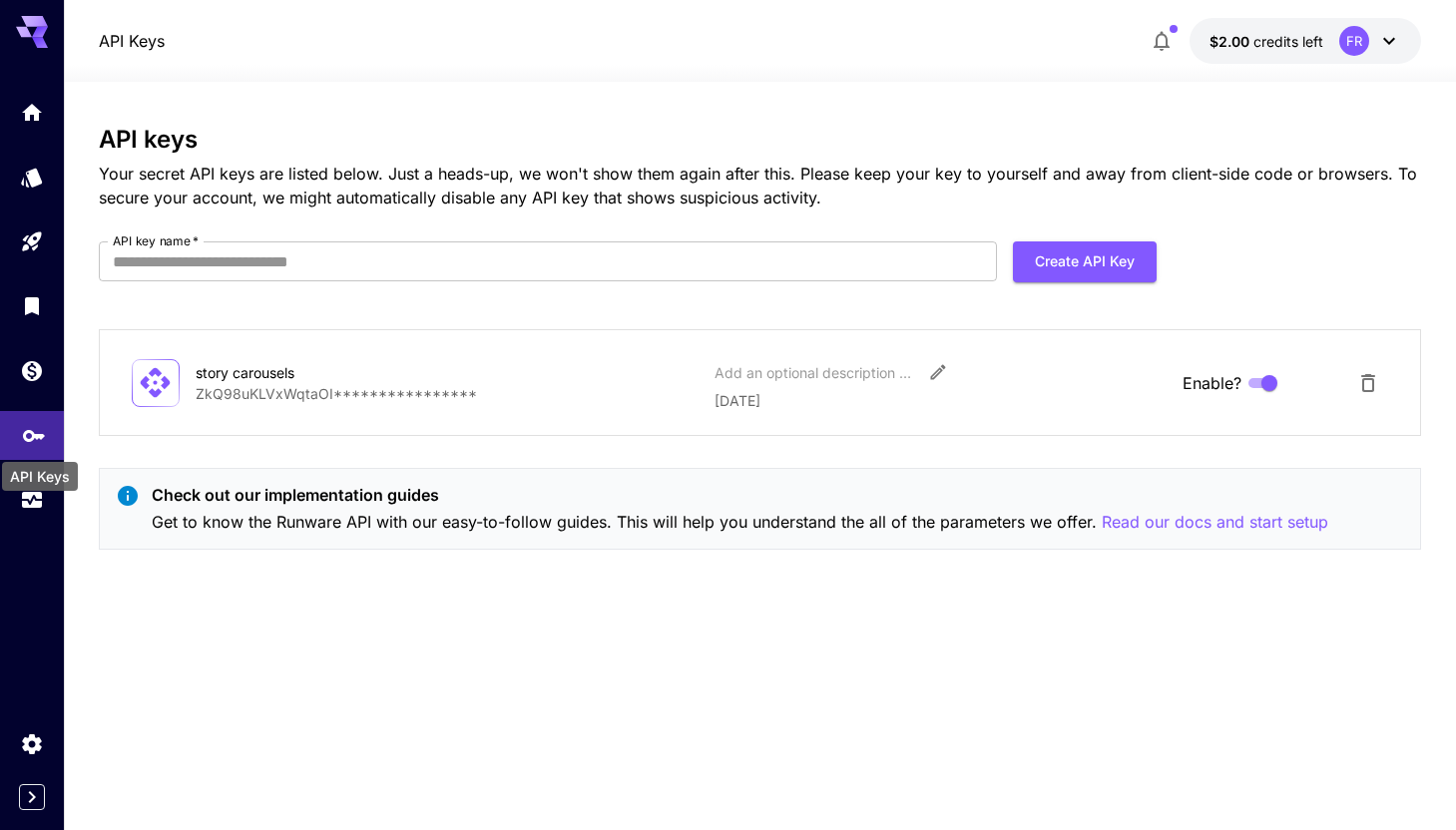 scroll, scrollTop: 0, scrollLeft: 0, axis: both 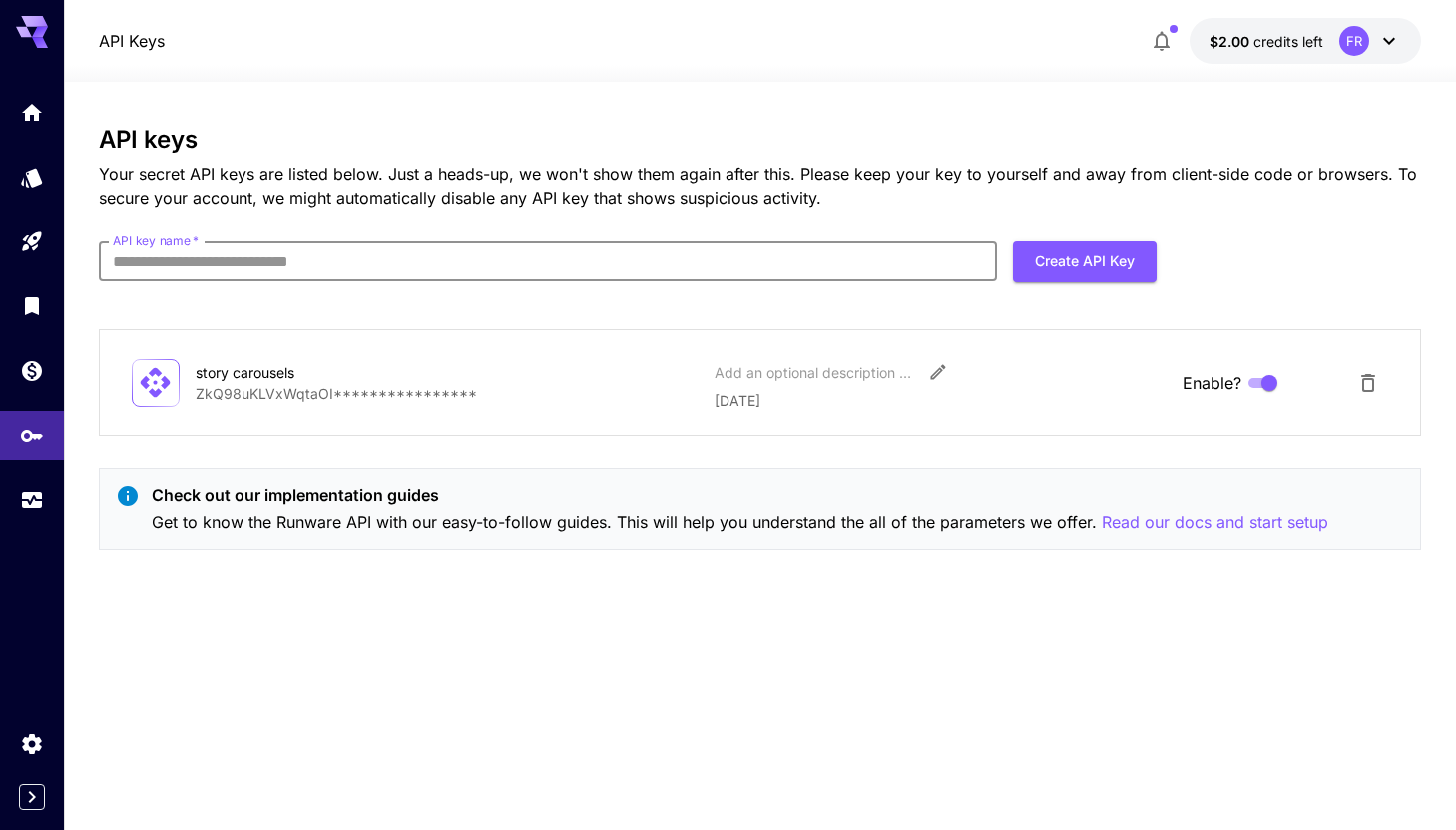 click on "API key name   *" at bounding box center [548, 261] 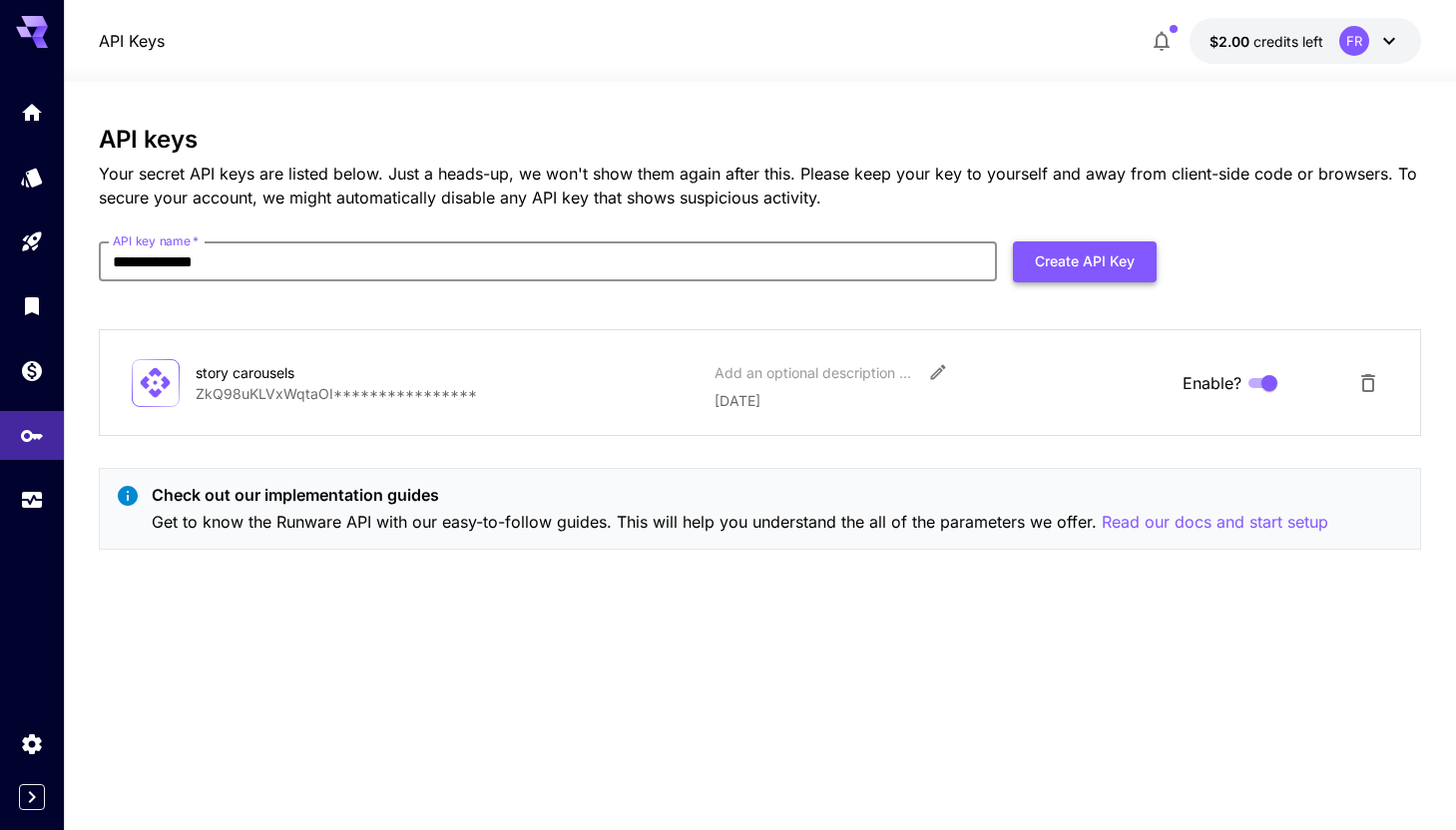 type on "**********" 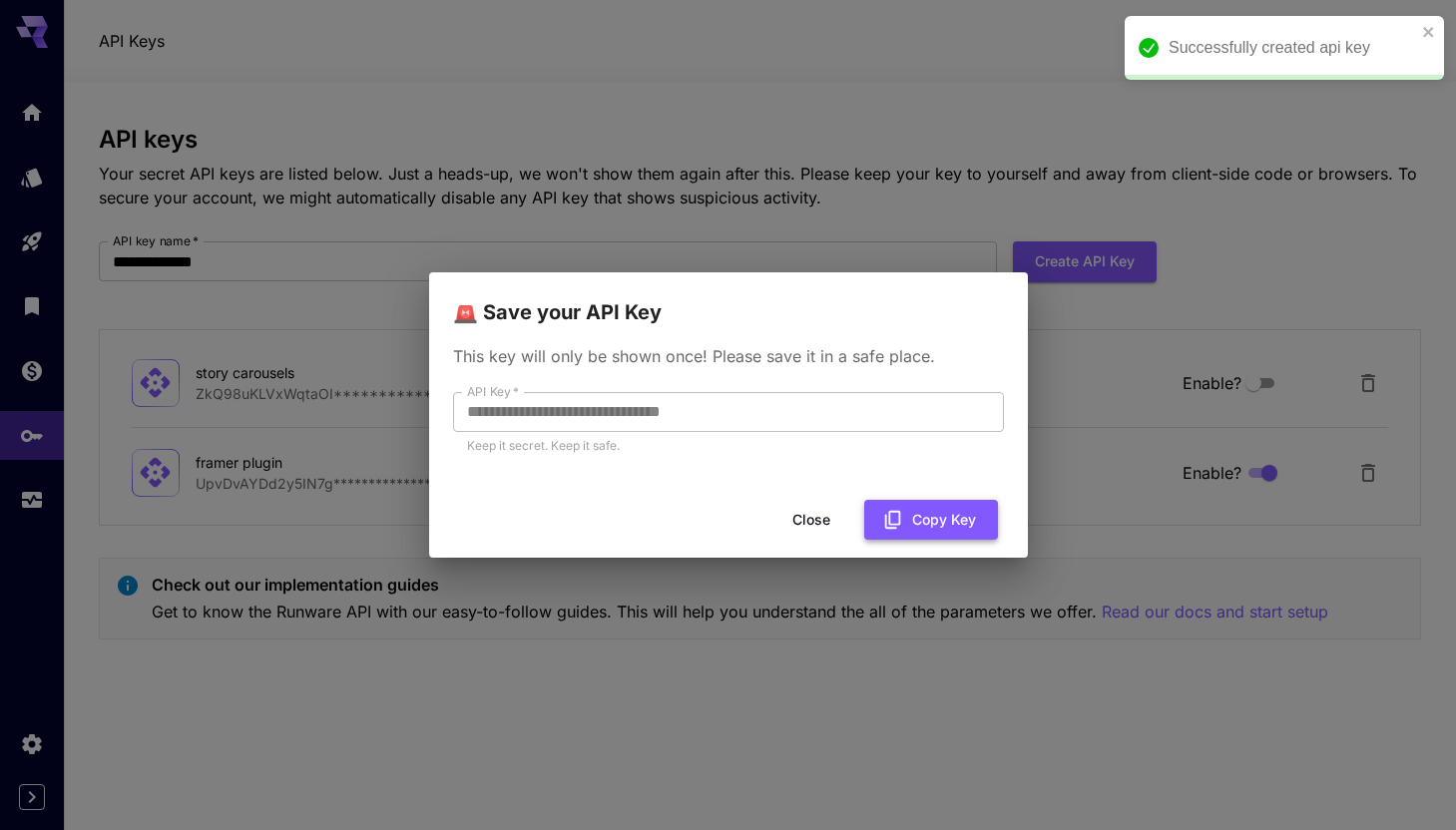 click on "Copy Key" at bounding box center [931, 520] 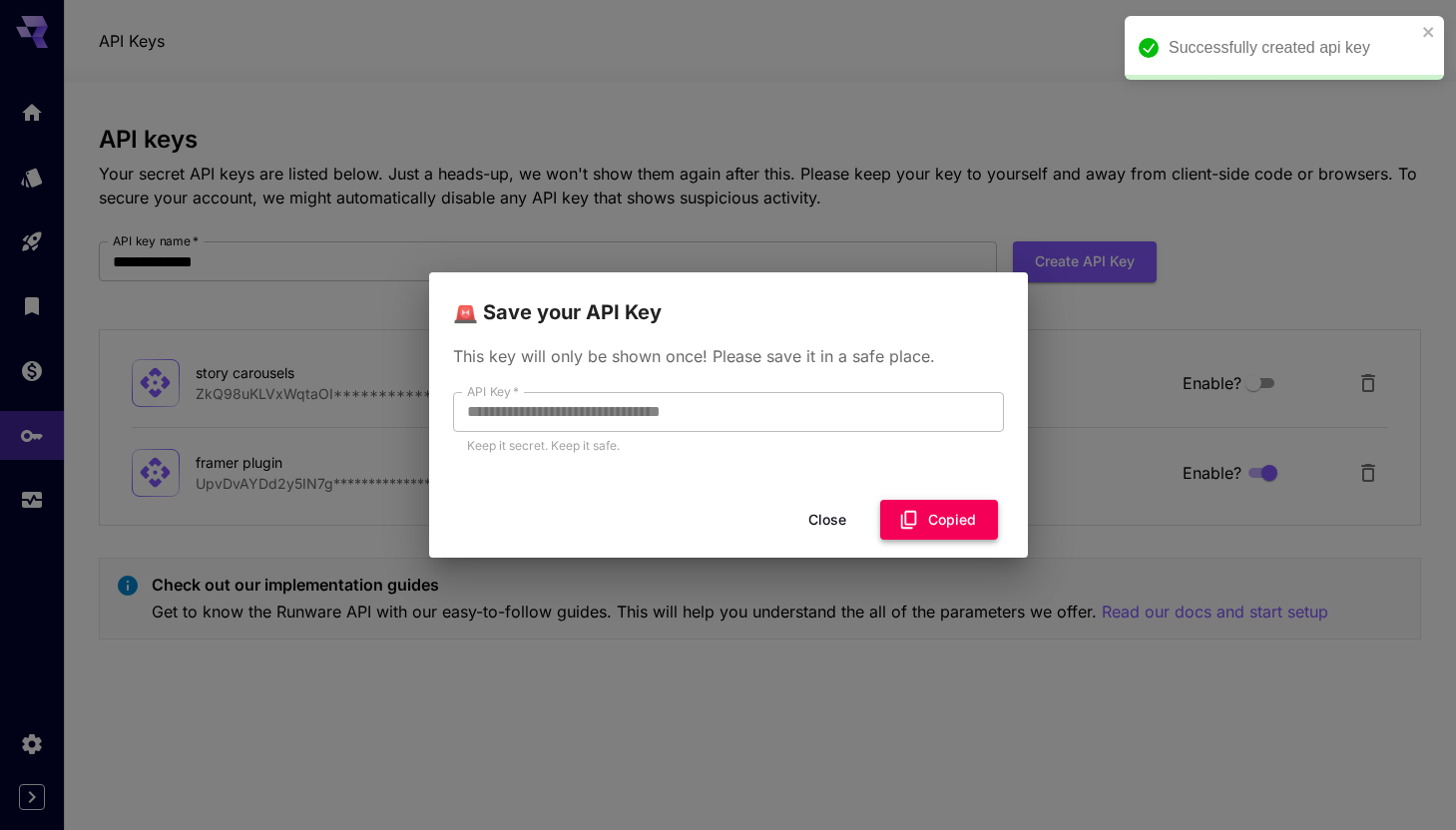 type 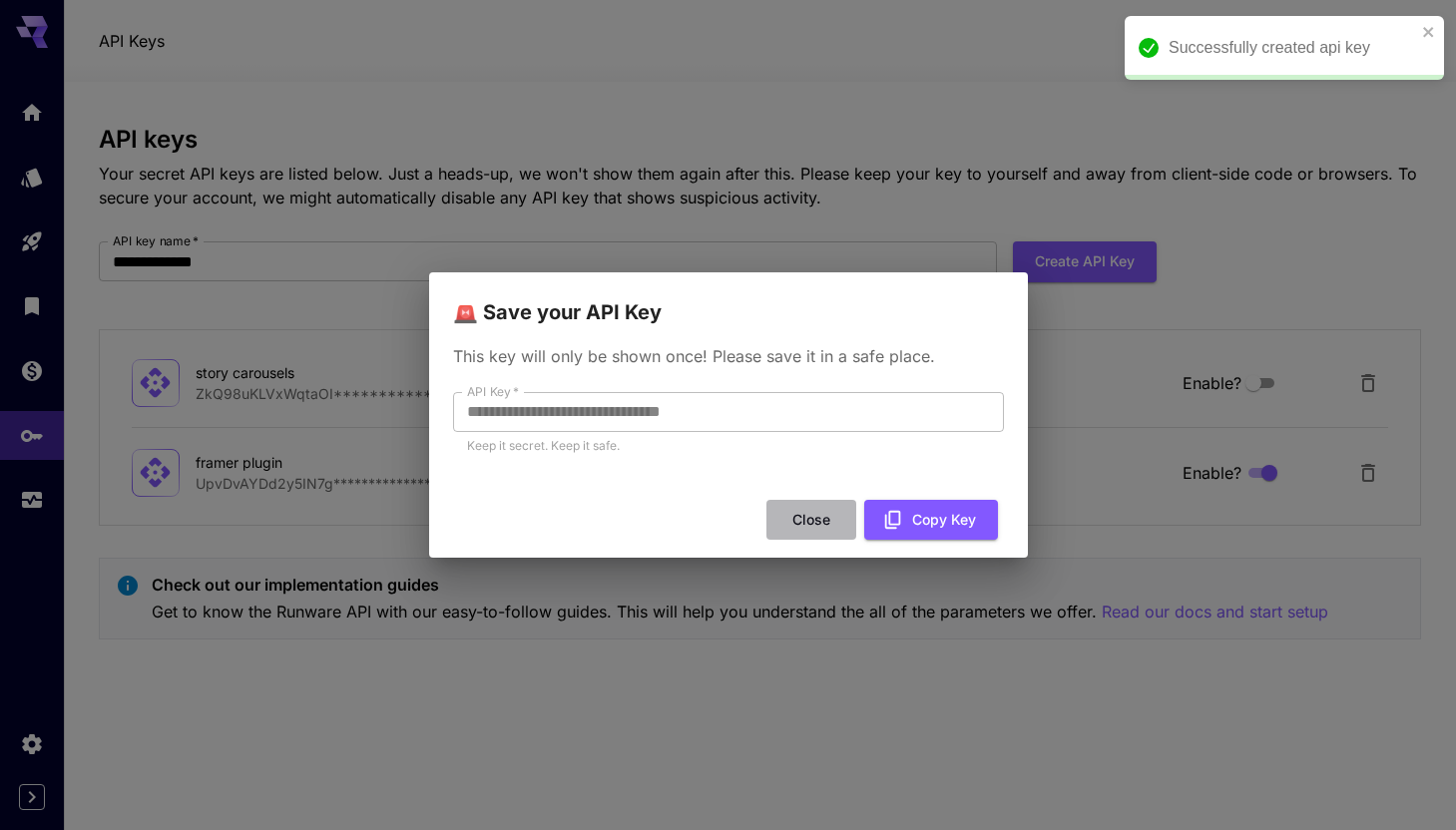 click on "Close" at bounding box center (811, 520) 